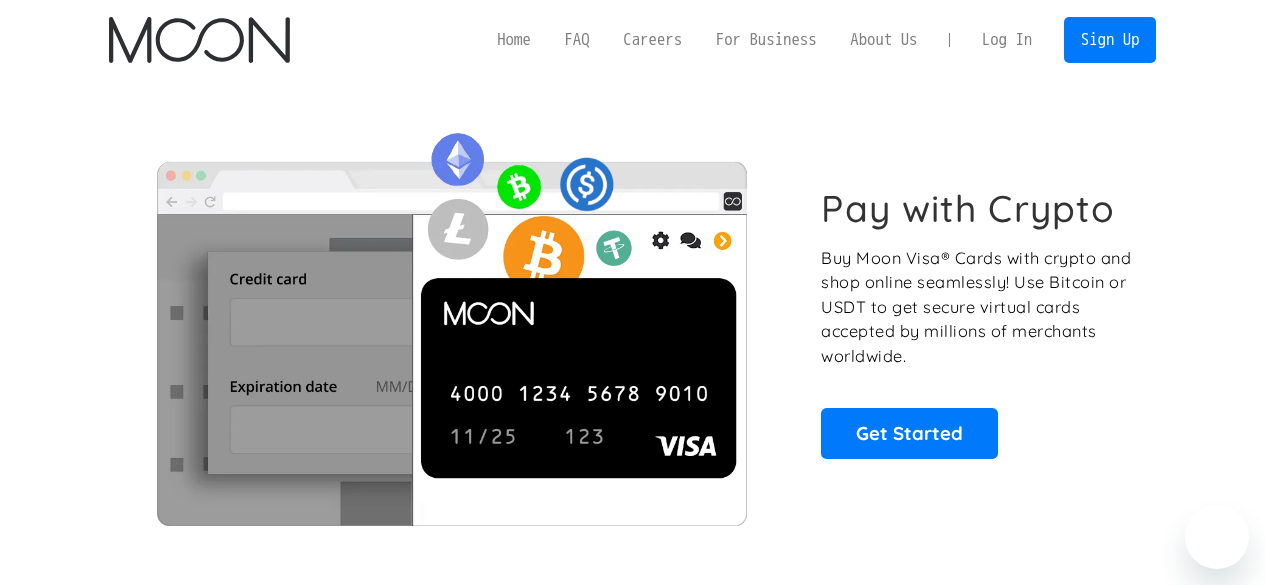 scroll, scrollTop: 0, scrollLeft: 0, axis: both 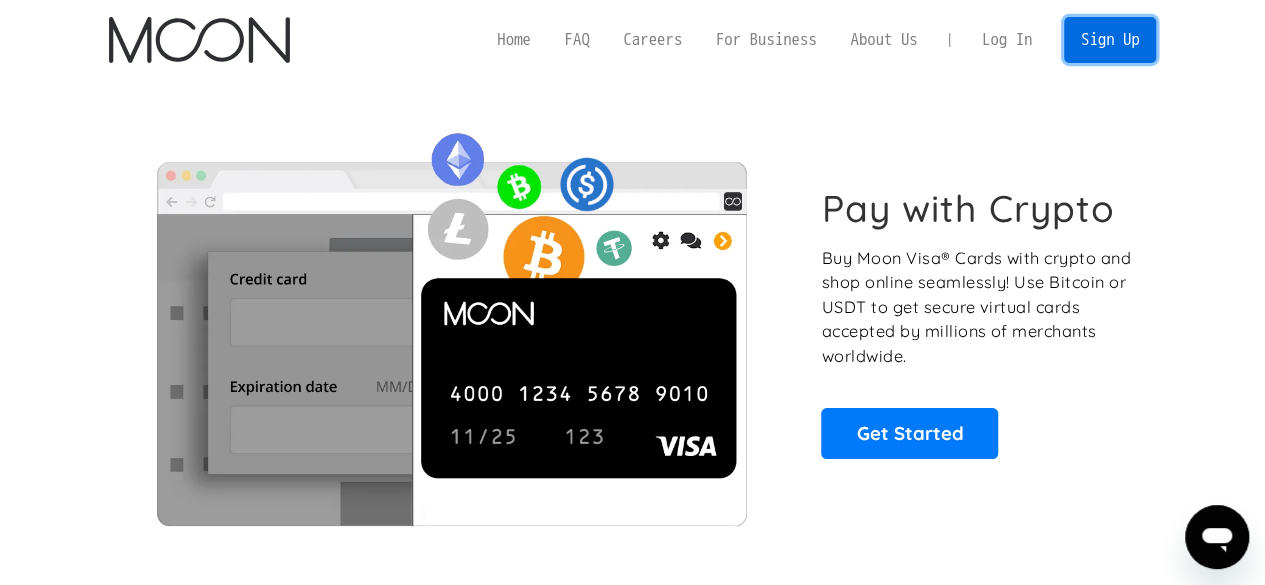 click on "Sign Up" at bounding box center [1110, 39] 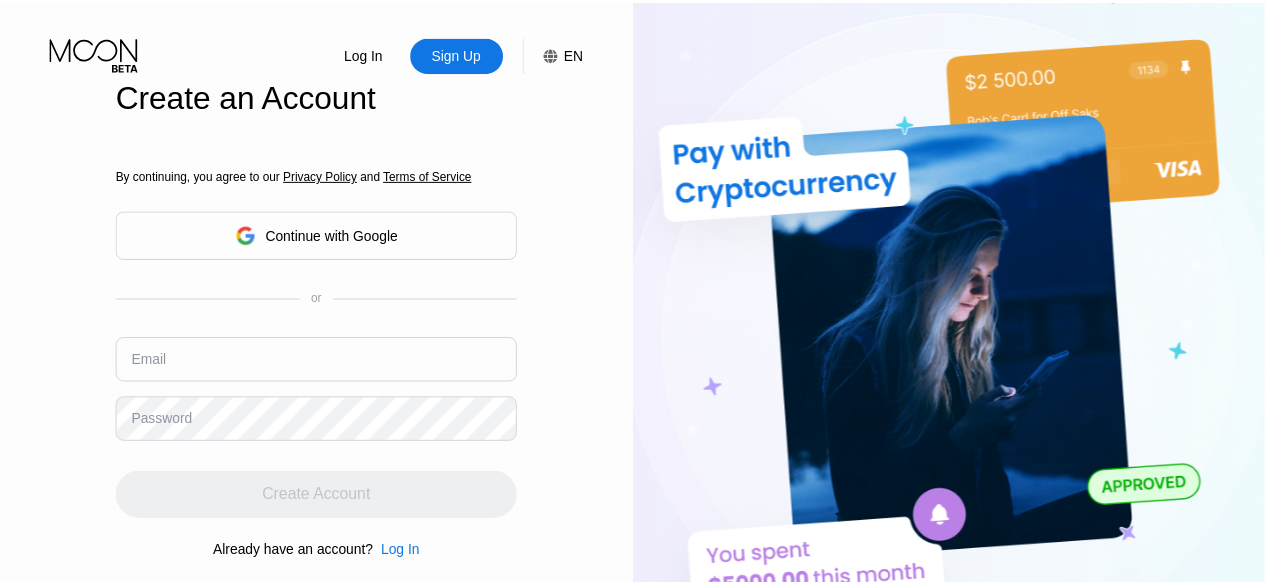 scroll, scrollTop: 0, scrollLeft: 0, axis: both 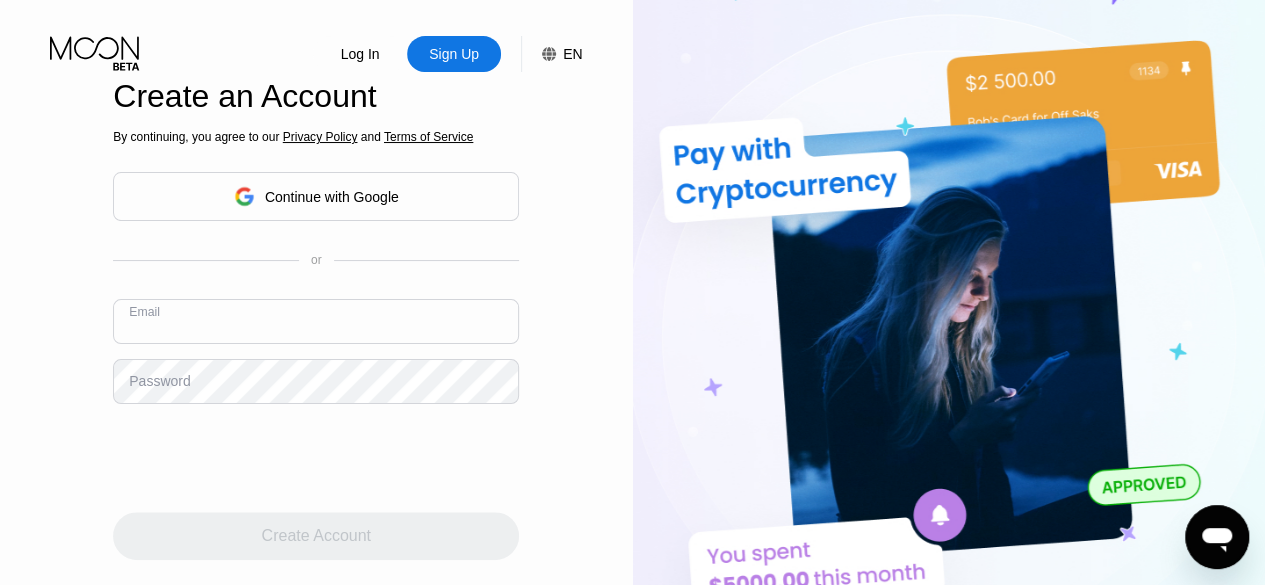 click at bounding box center (316, 321) 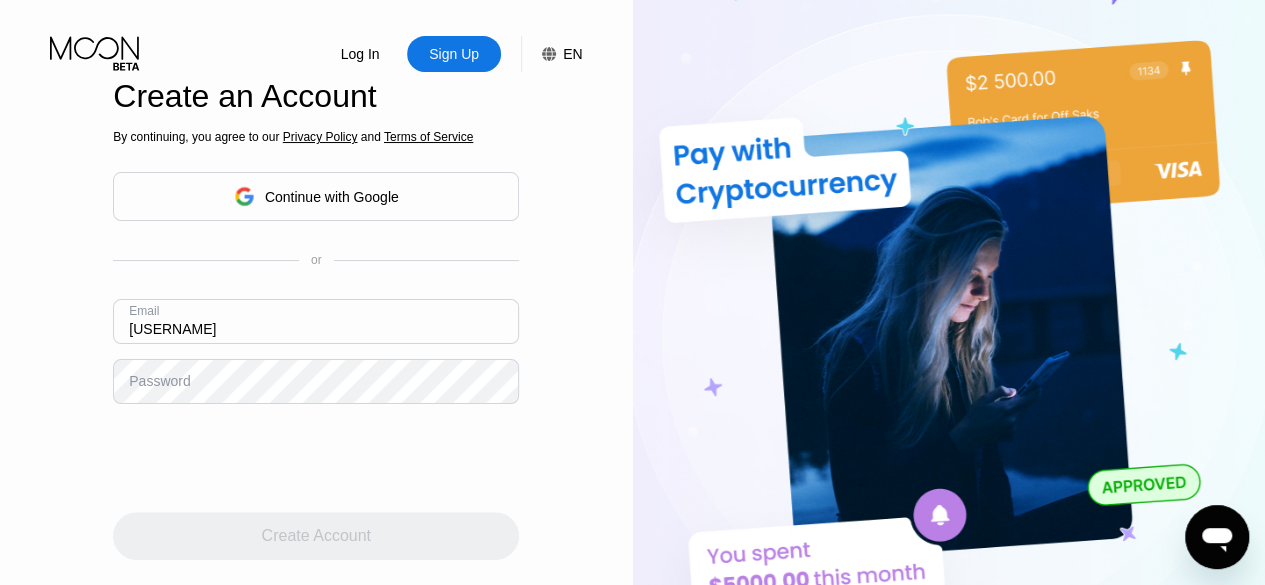 click on "[USERNAME]" at bounding box center (316, 321) 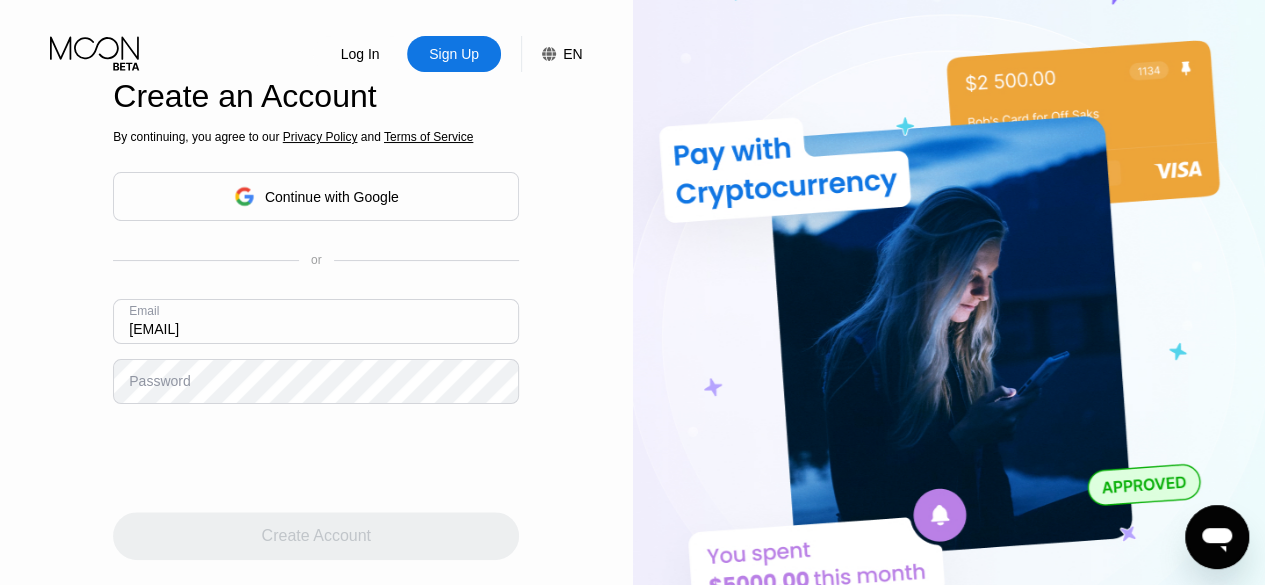 type on "[EMAIL]" 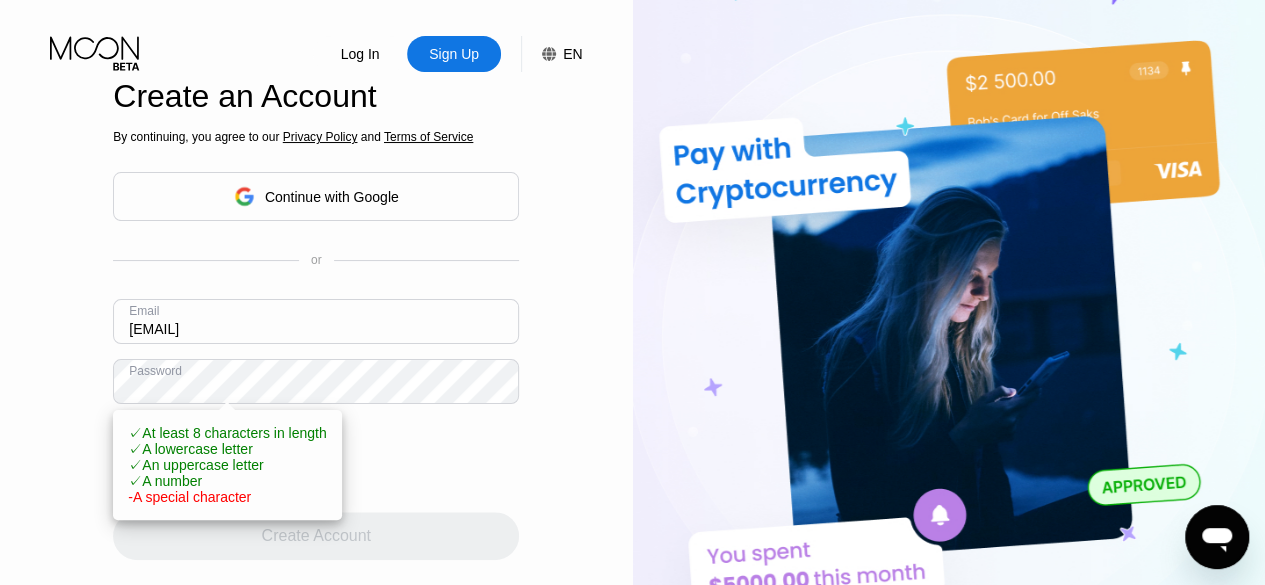 click at bounding box center (316, 458) 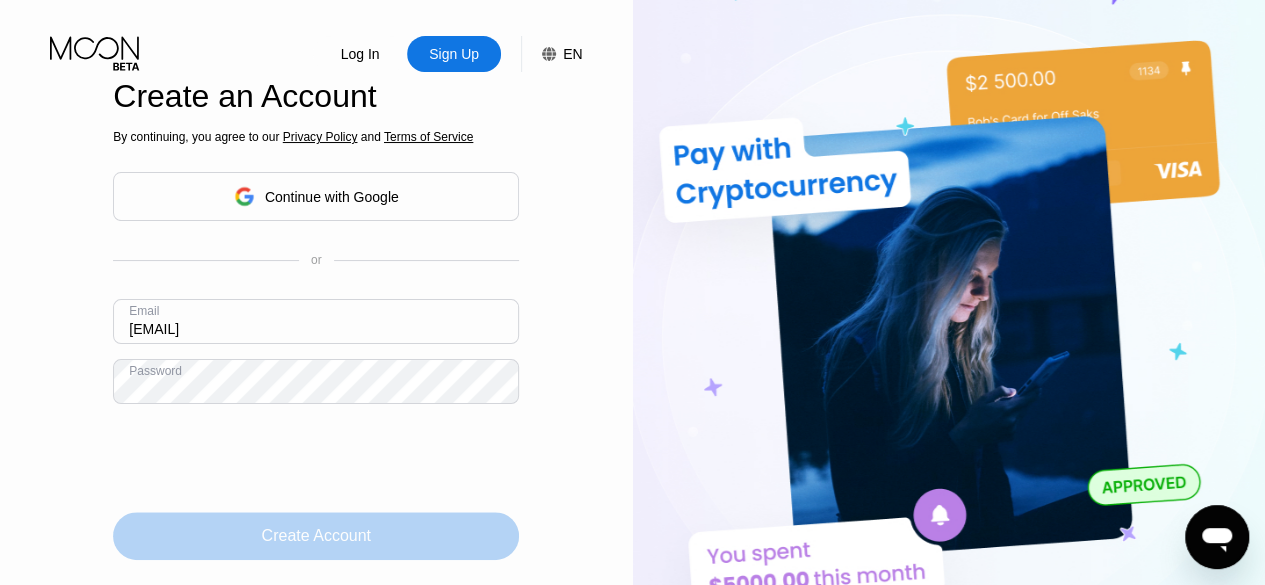 click on "Create Account" at bounding box center [316, 536] 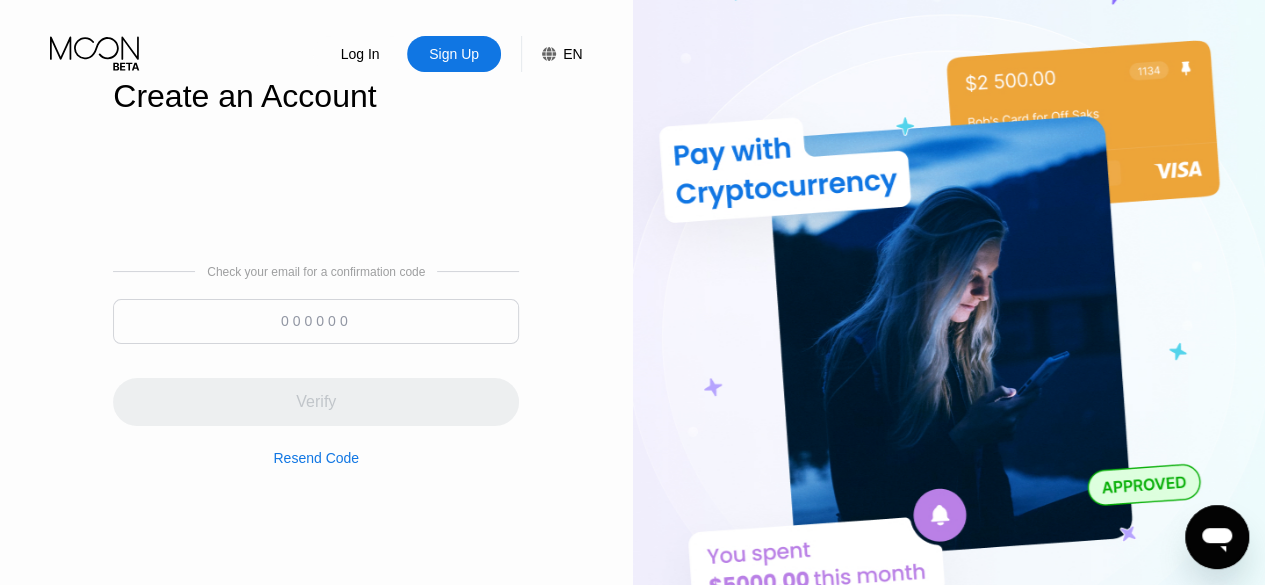 paste on "233229" 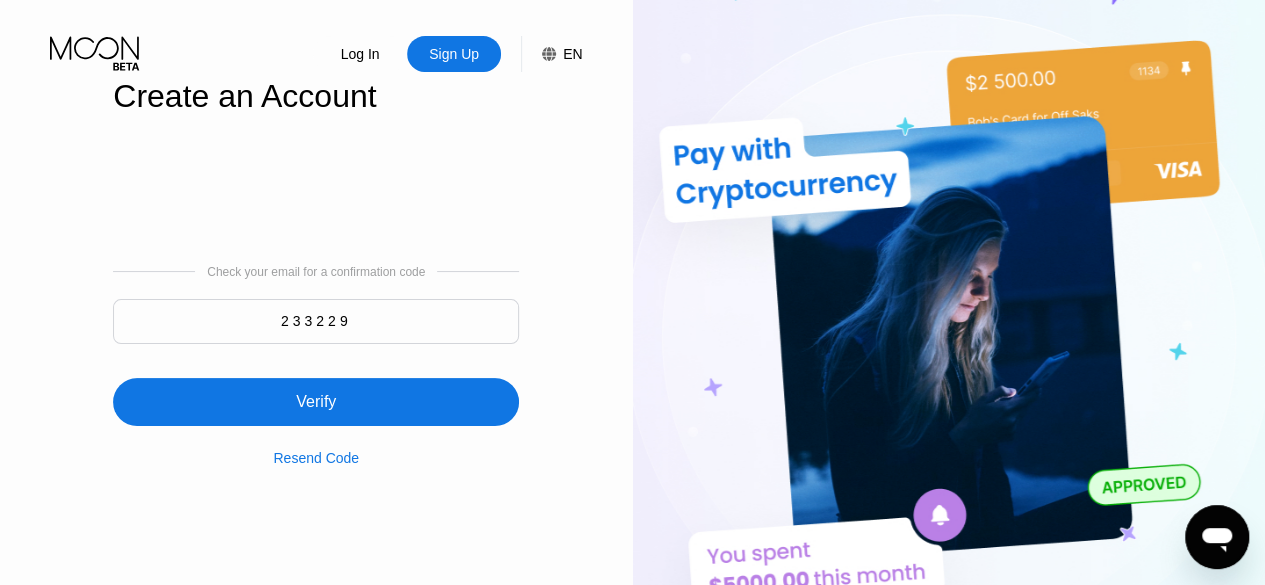 type on "233229" 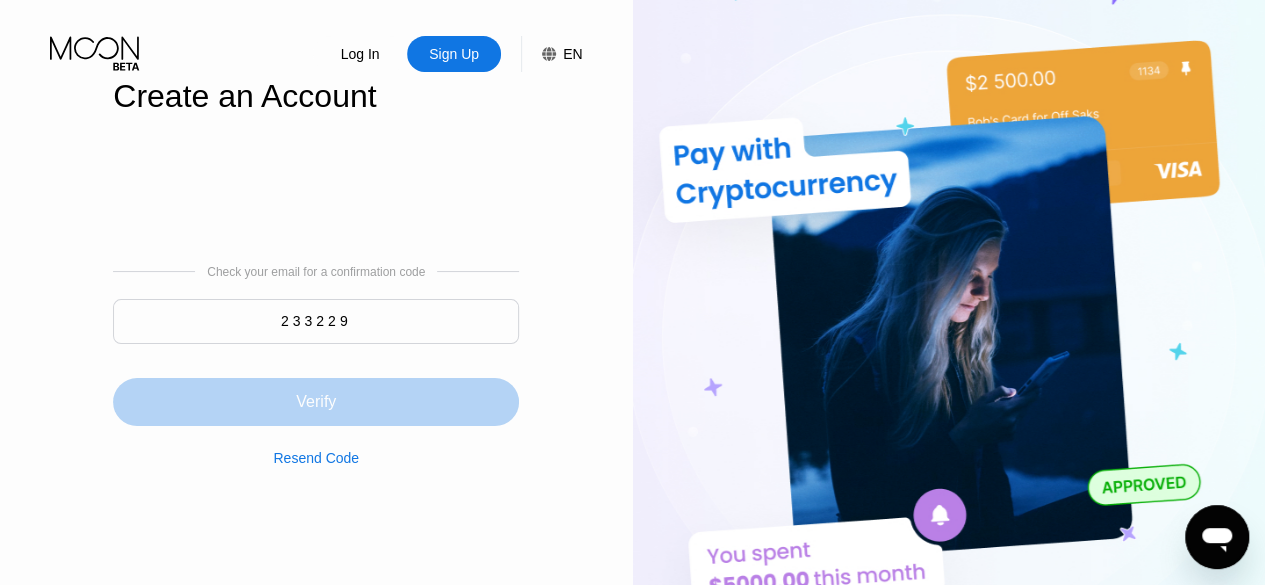 click on "Verify" at bounding box center (316, 402) 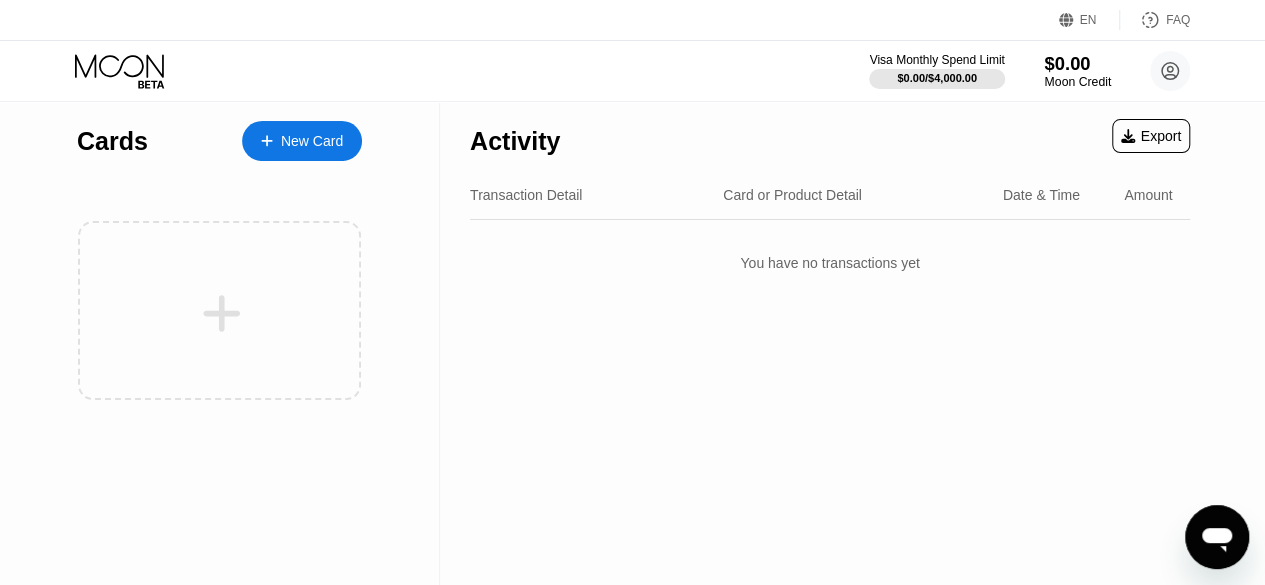 click on "Moon Credit" at bounding box center [1077, 82] 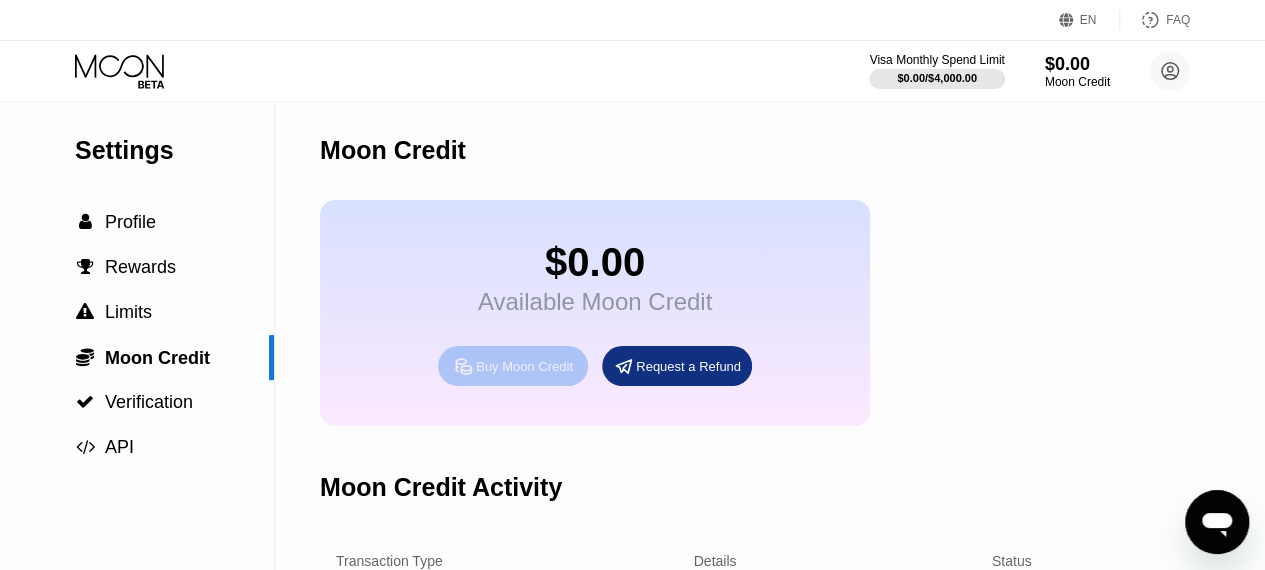 click on "Buy Moon Credit" at bounding box center (524, 366) 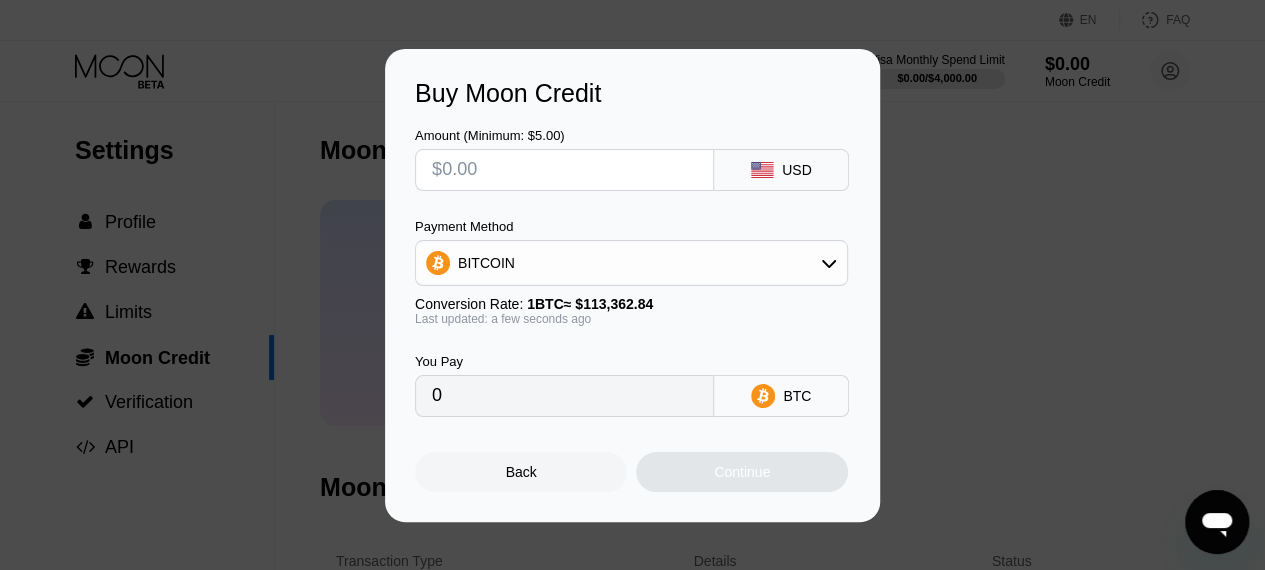 click on "BTC" at bounding box center (797, 396) 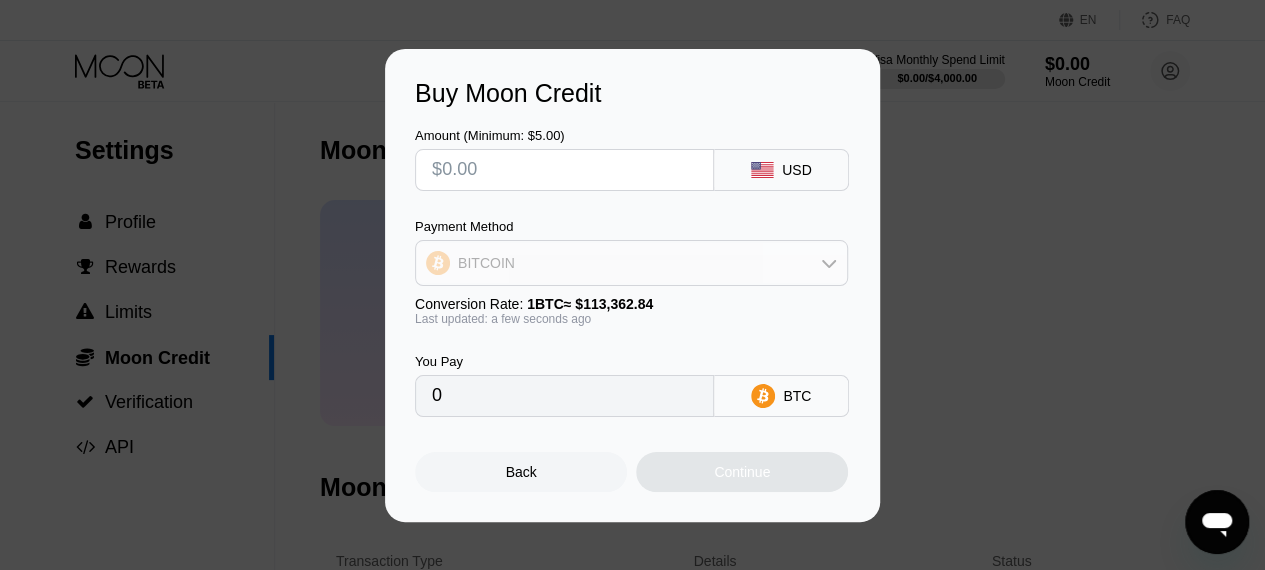 click 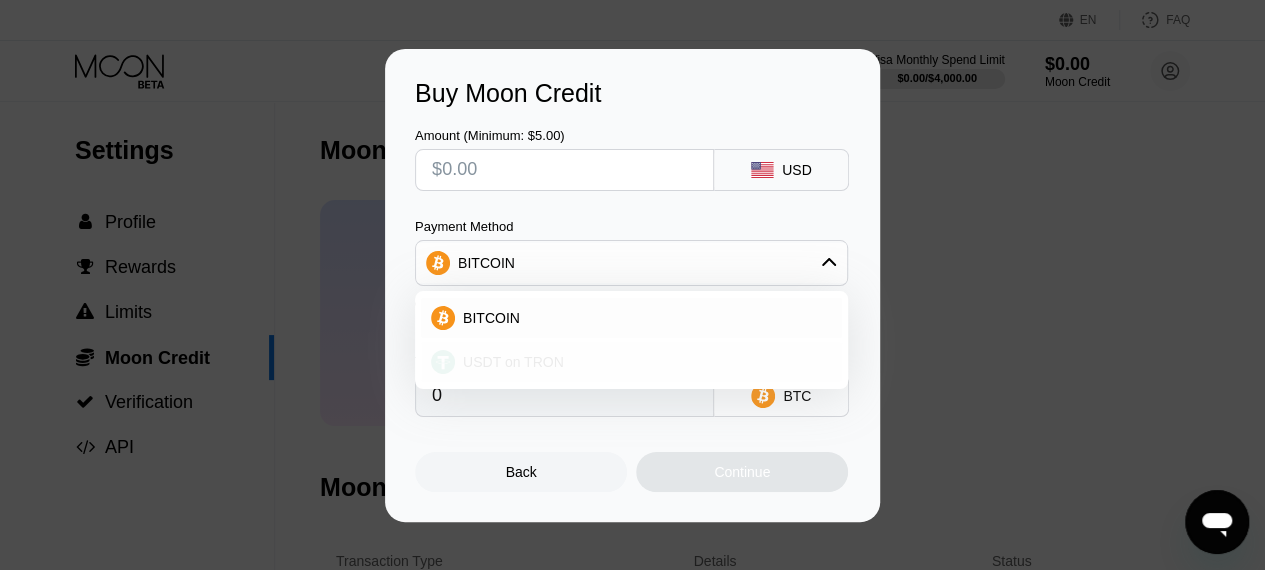 click on "USDT on TRON" at bounding box center [643, 362] 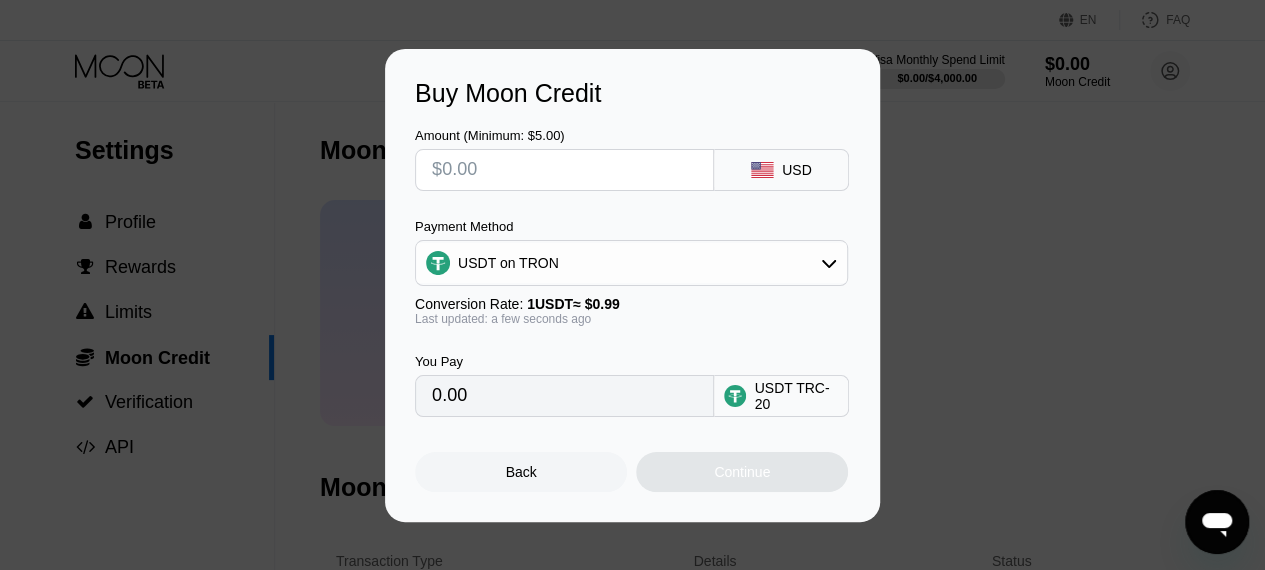 click at bounding box center (564, 170) 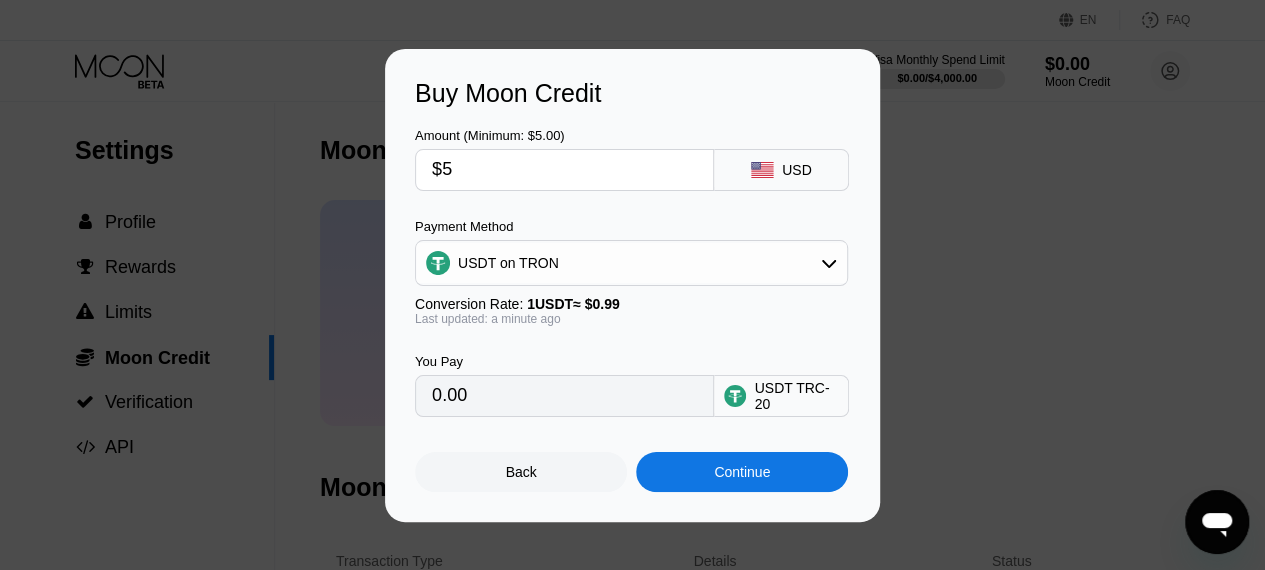 type on "5.05" 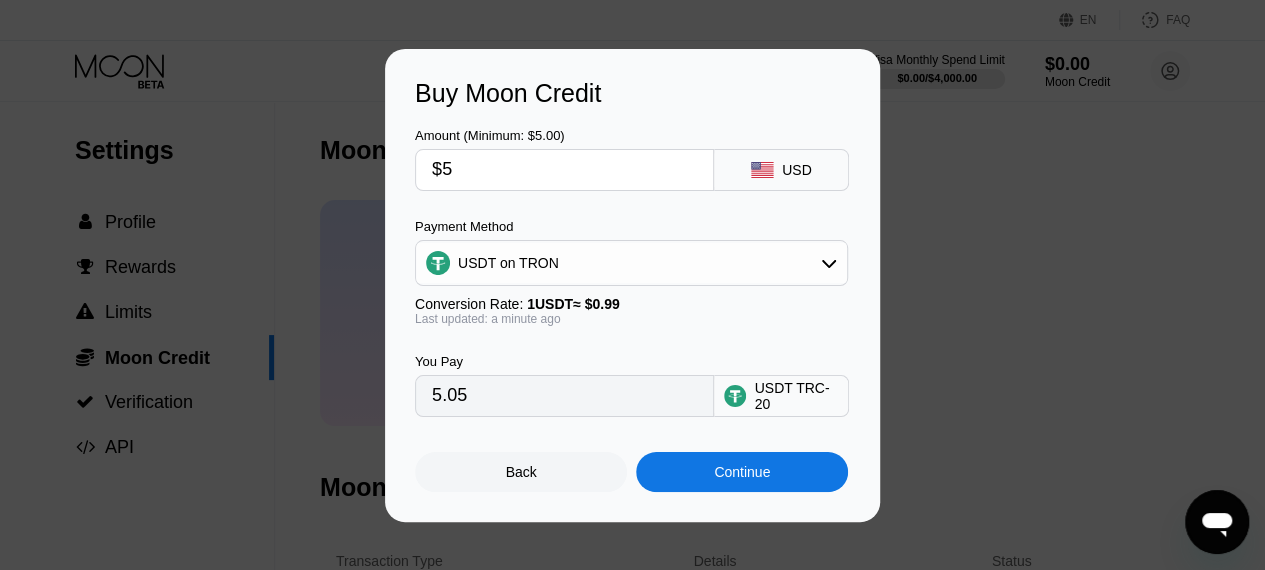 type on "$50" 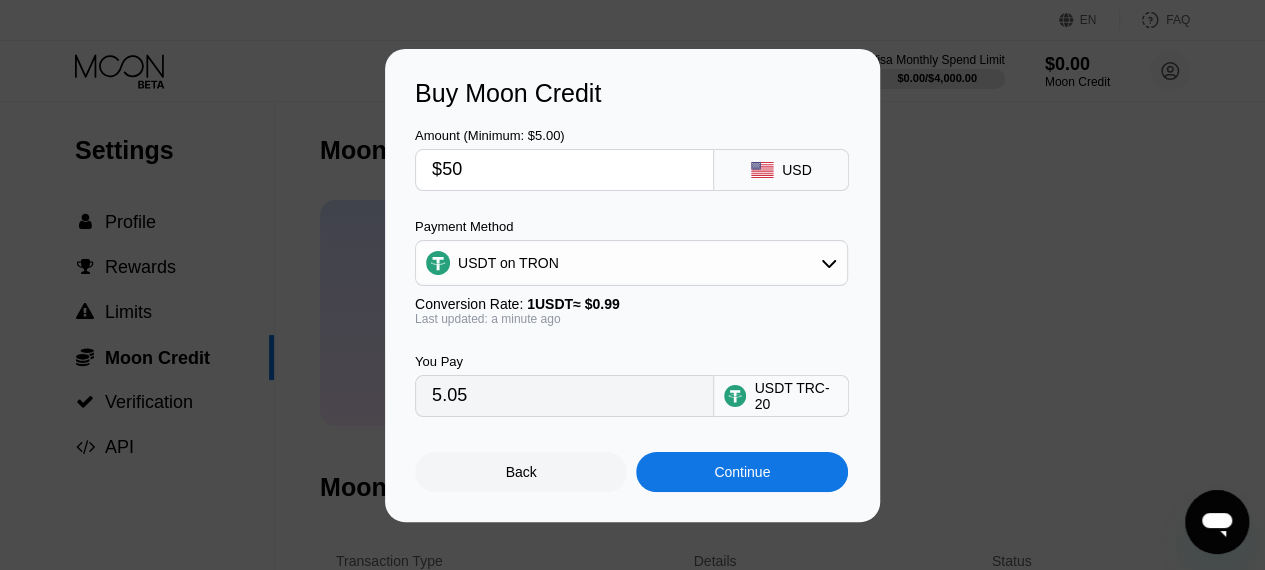 type on "50.51" 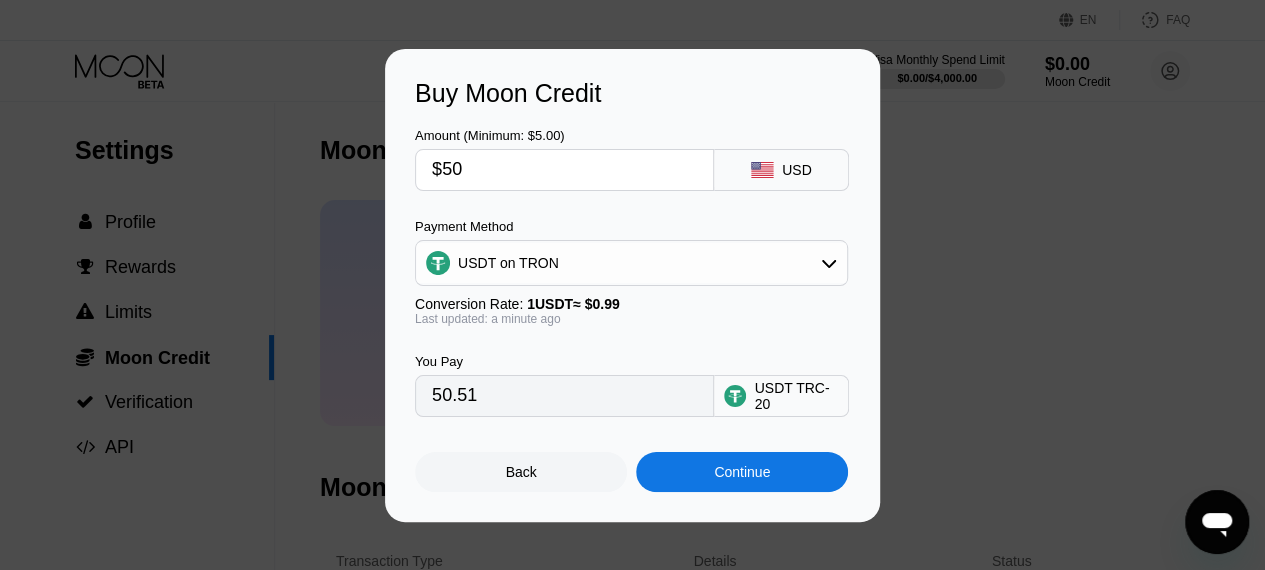 type on "$50" 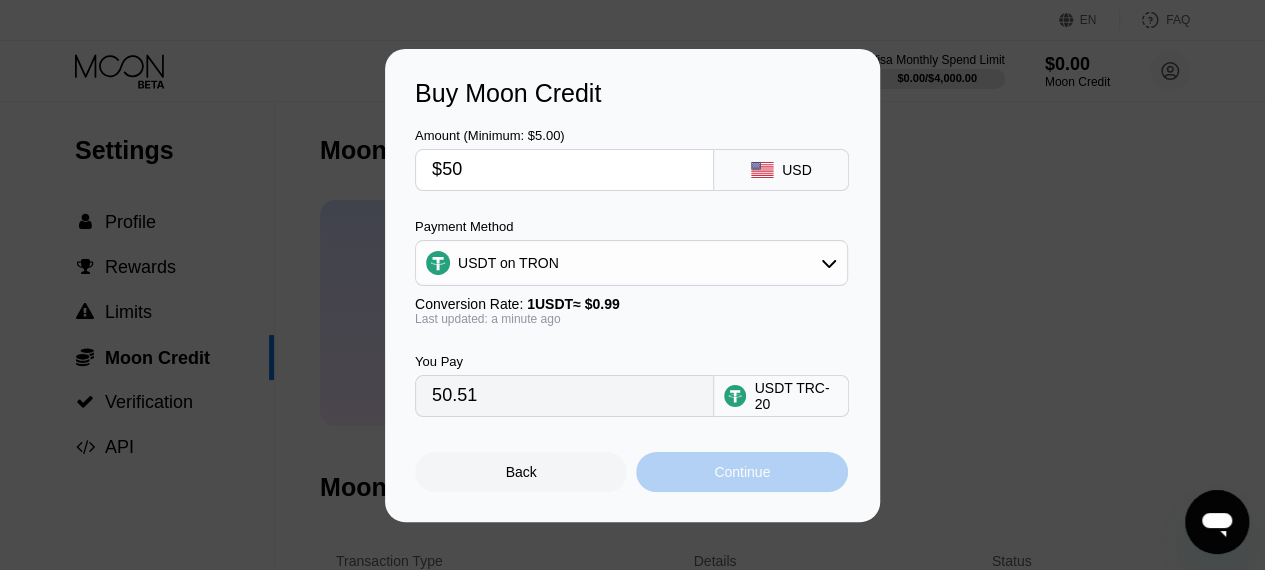 click on "Continue" at bounding box center [742, 472] 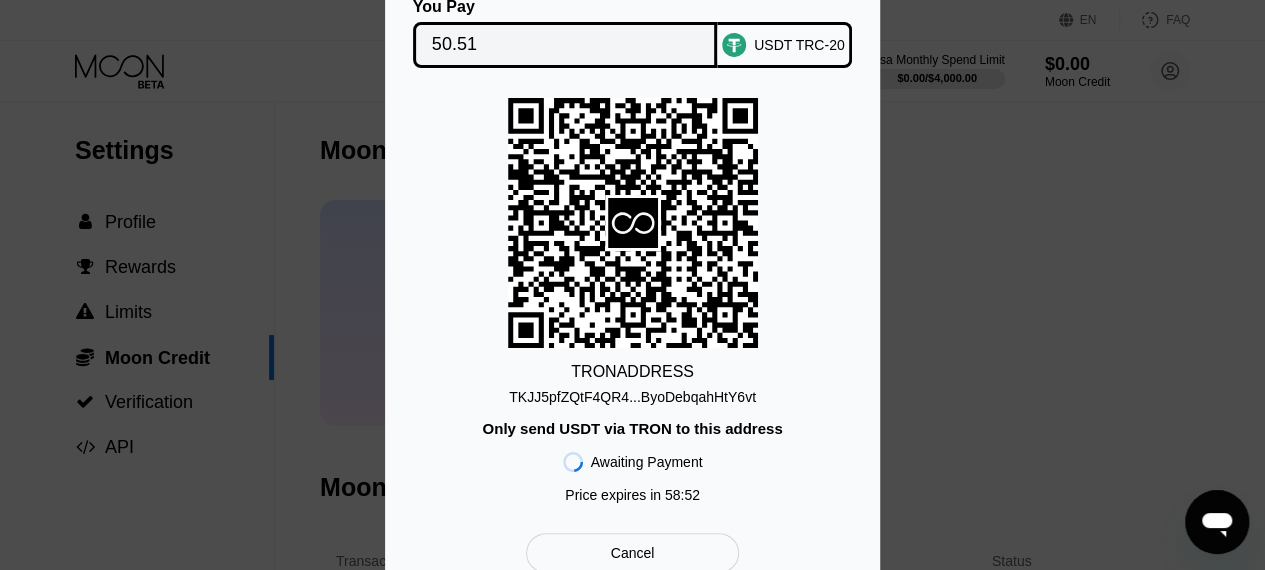 click on "TKJJ5pfZQtF4QR4...ByoDebqahHtY6vt" at bounding box center [632, 397] 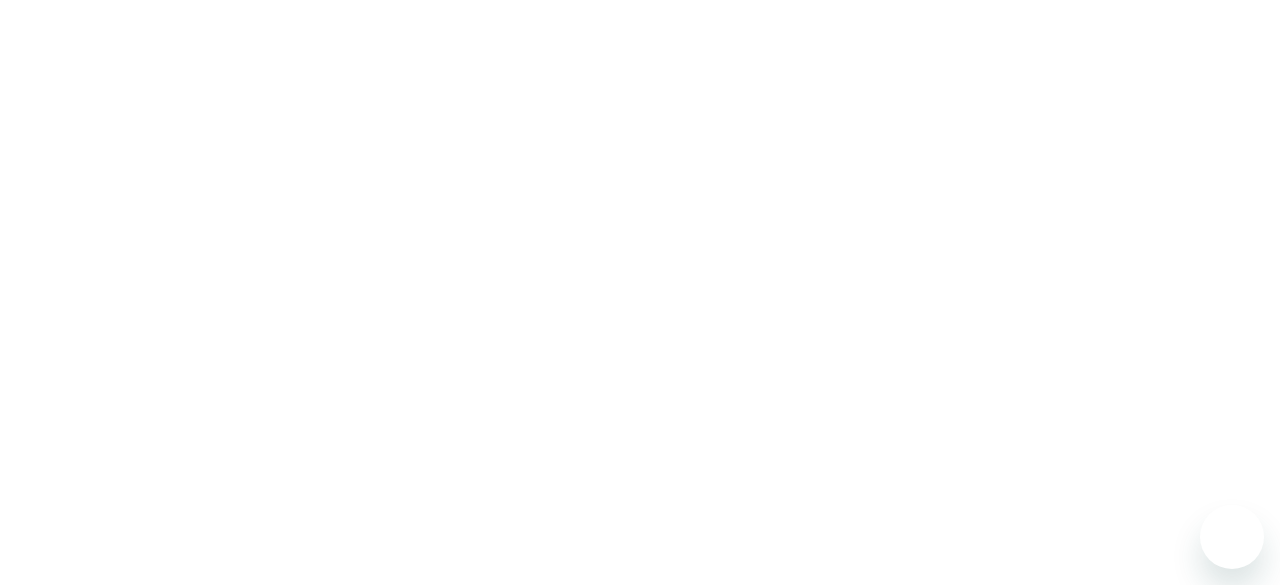 scroll, scrollTop: 0, scrollLeft: 0, axis: both 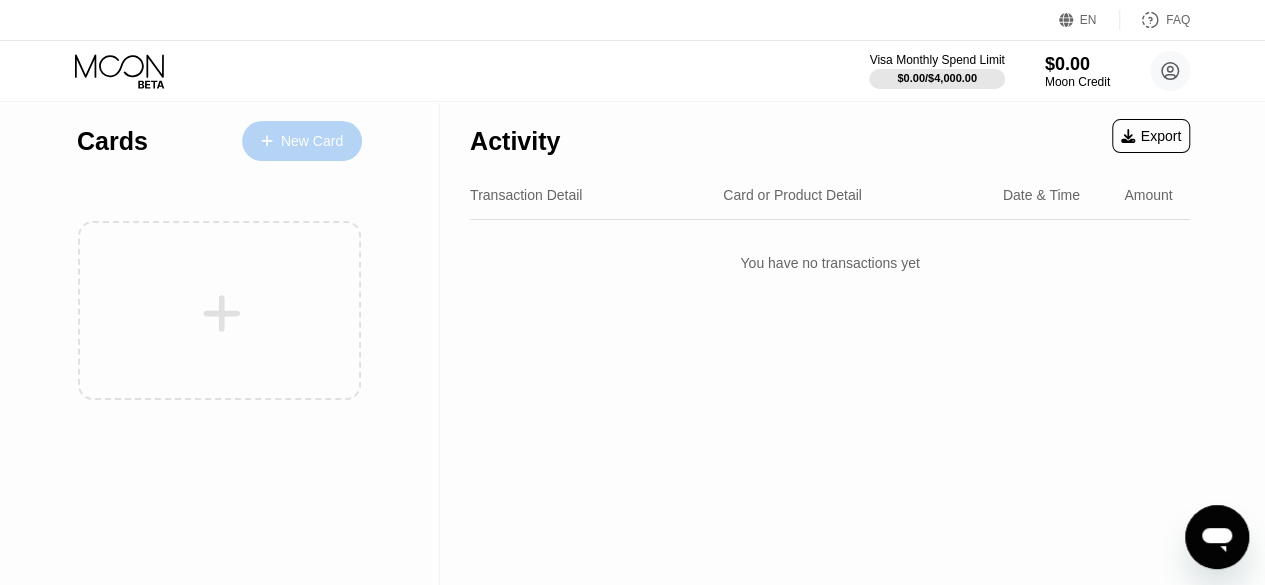 click on "New Card" at bounding box center (312, 141) 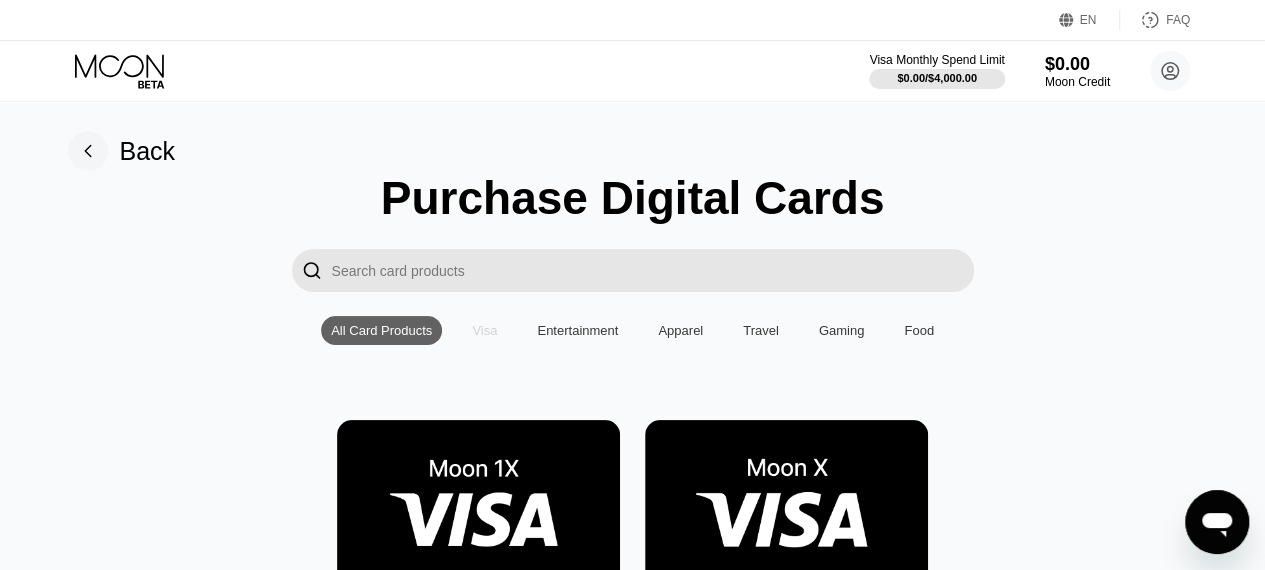 click on "Visa" at bounding box center [484, 330] 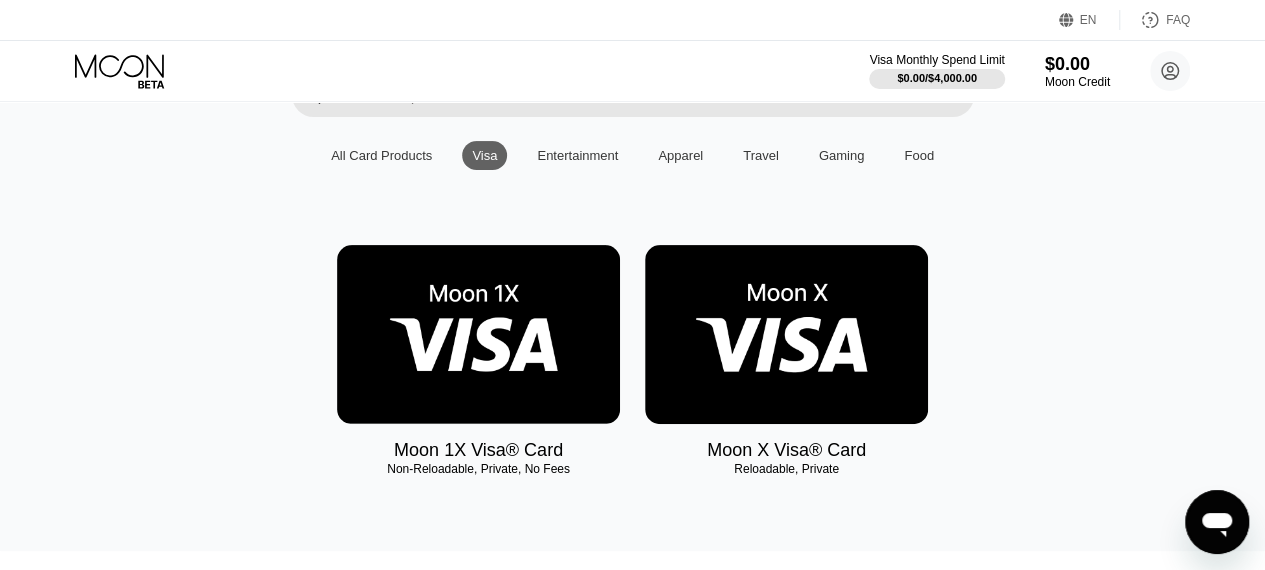 scroll, scrollTop: 184, scrollLeft: 0, axis: vertical 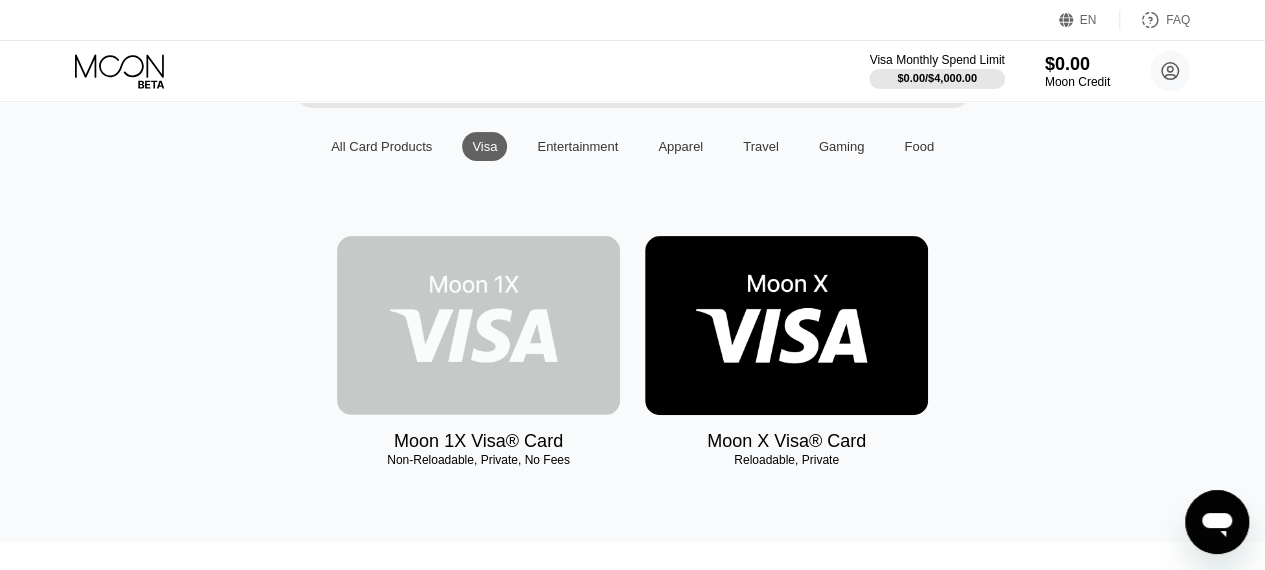 click at bounding box center (478, 325) 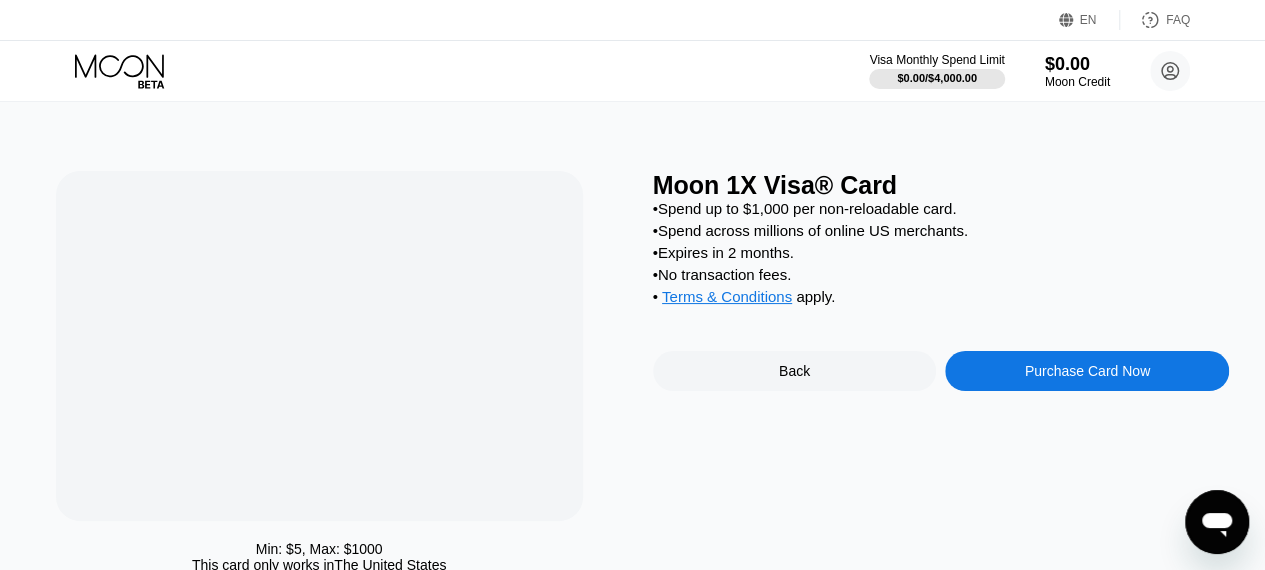 scroll, scrollTop: 0, scrollLeft: 0, axis: both 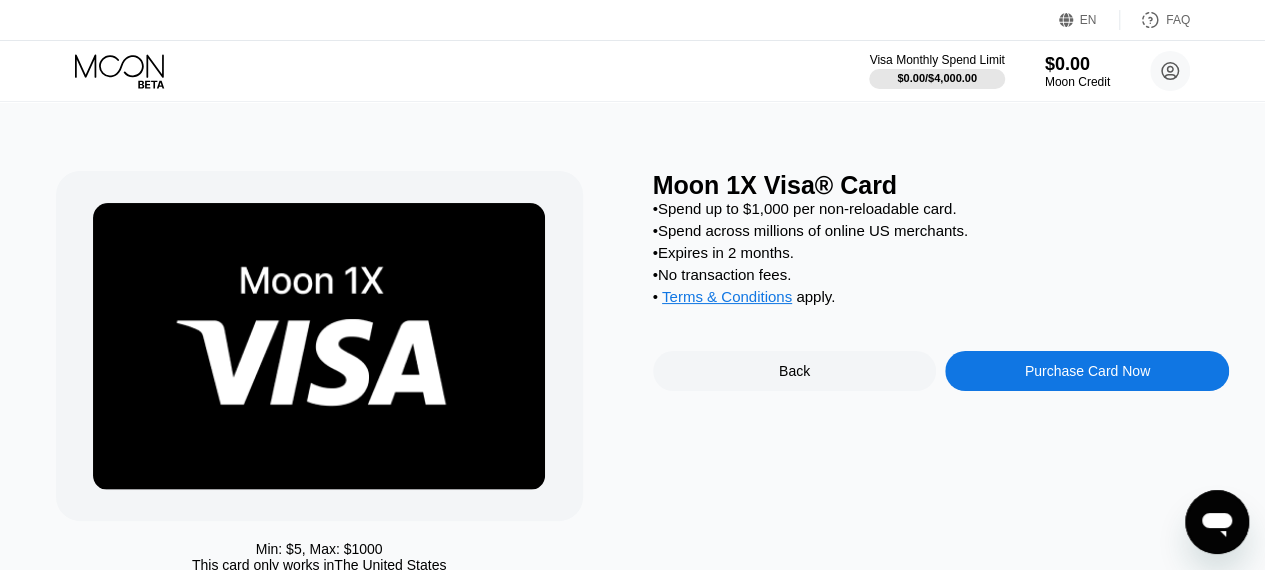 click on "Purchase Card Now" at bounding box center (1087, 371) 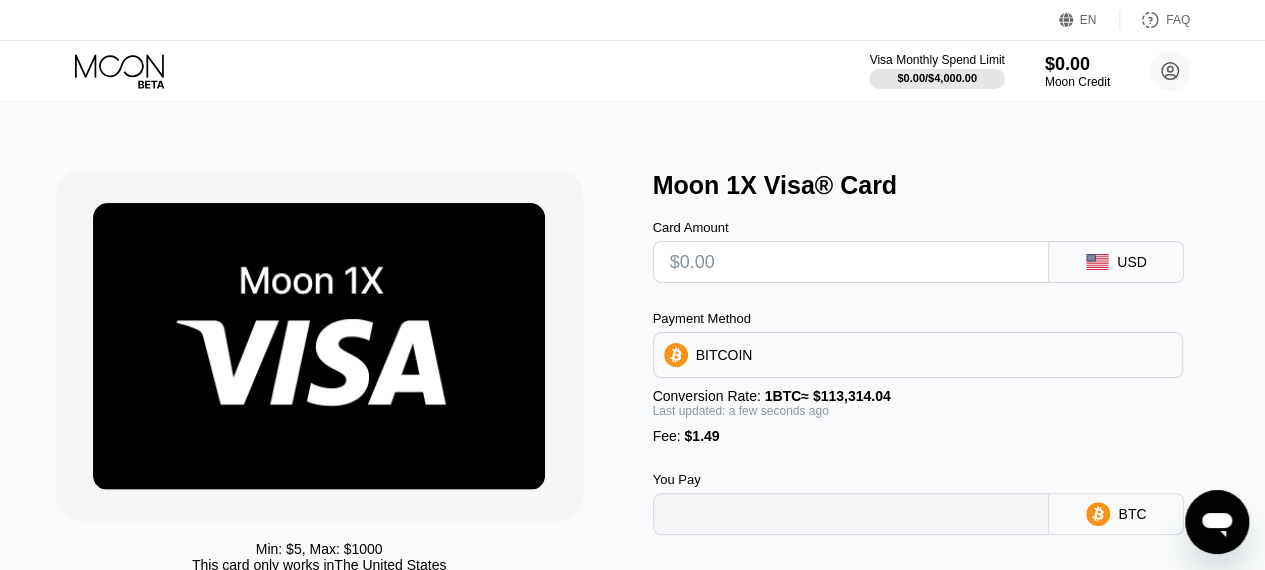 type on "0" 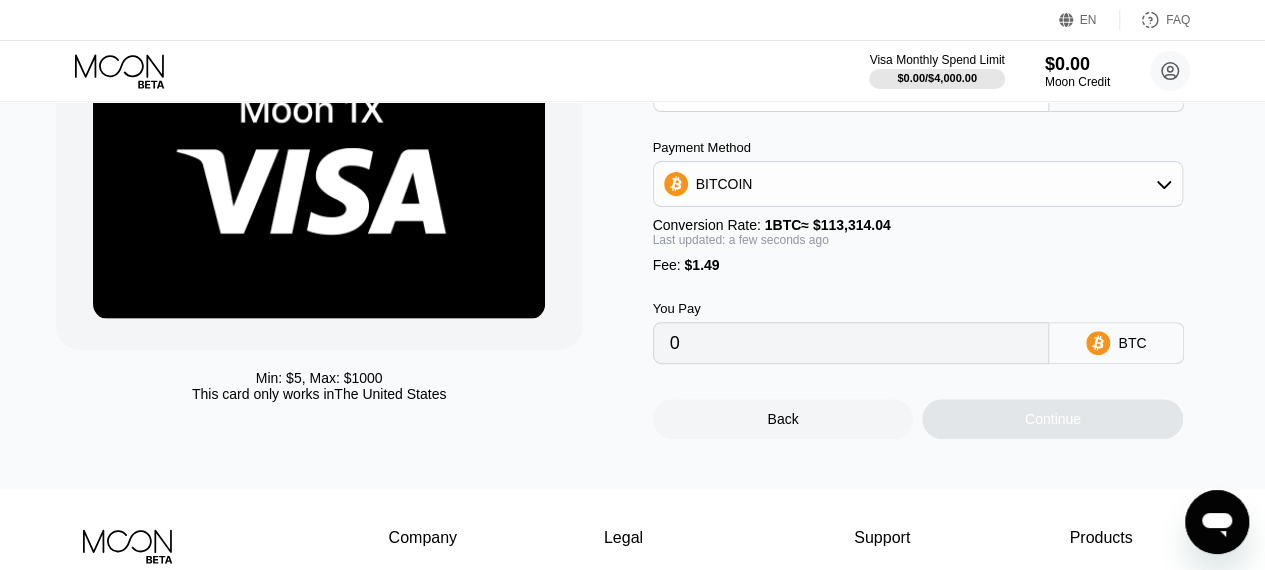 scroll, scrollTop: 174, scrollLeft: 0, axis: vertical 